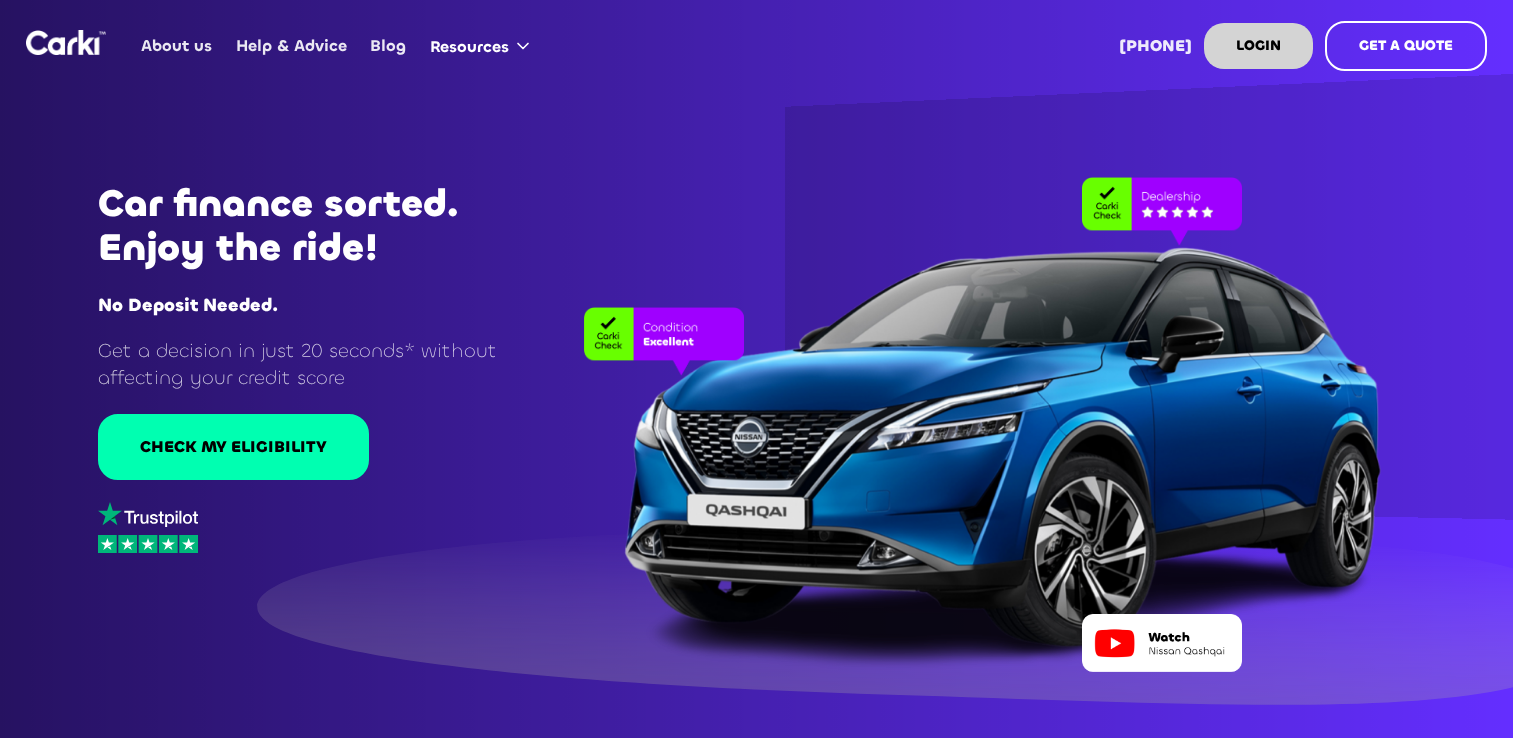 scroll, scrollTop: 600, scrollLeft: 0, axis: vertical 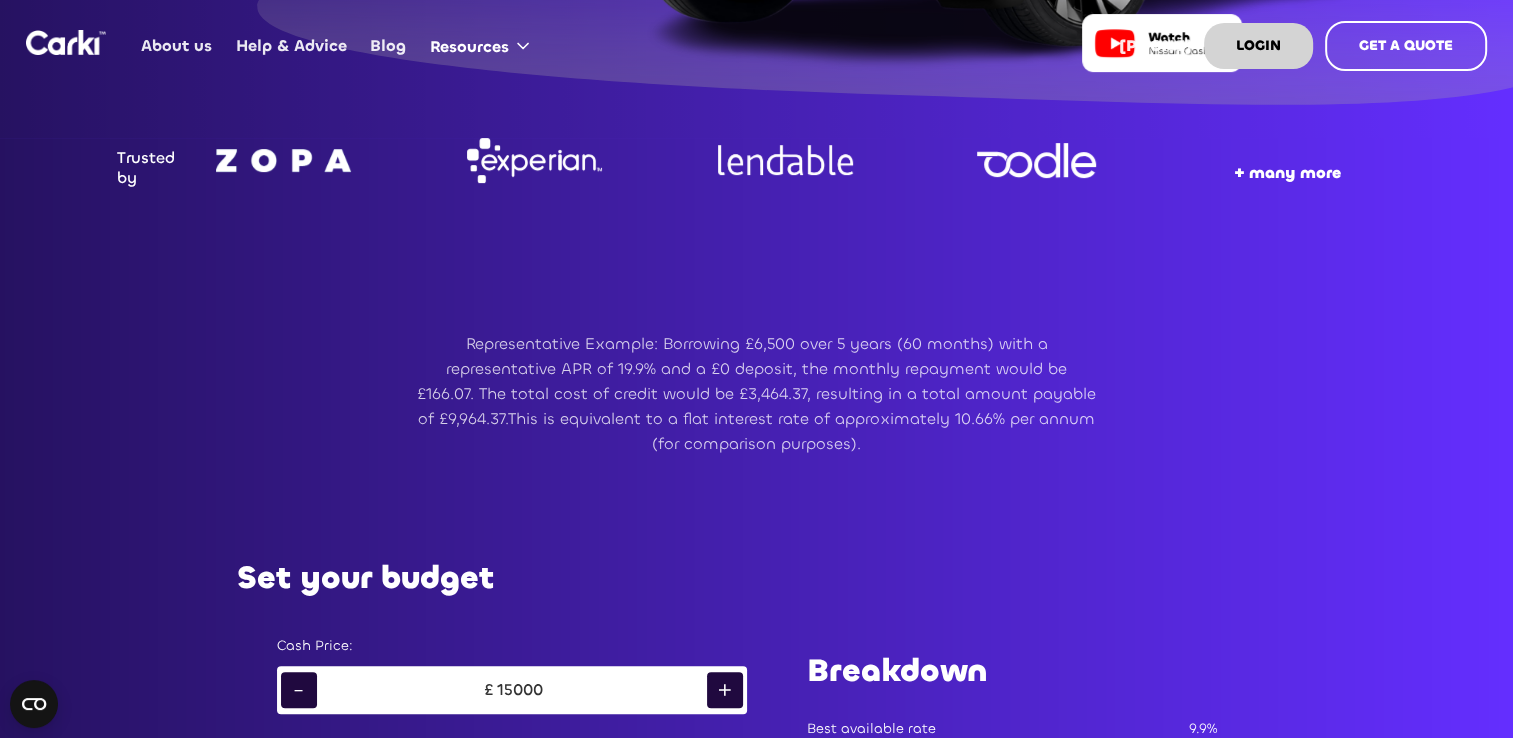 click on "+ many more" at bounding box center [1287, 172] 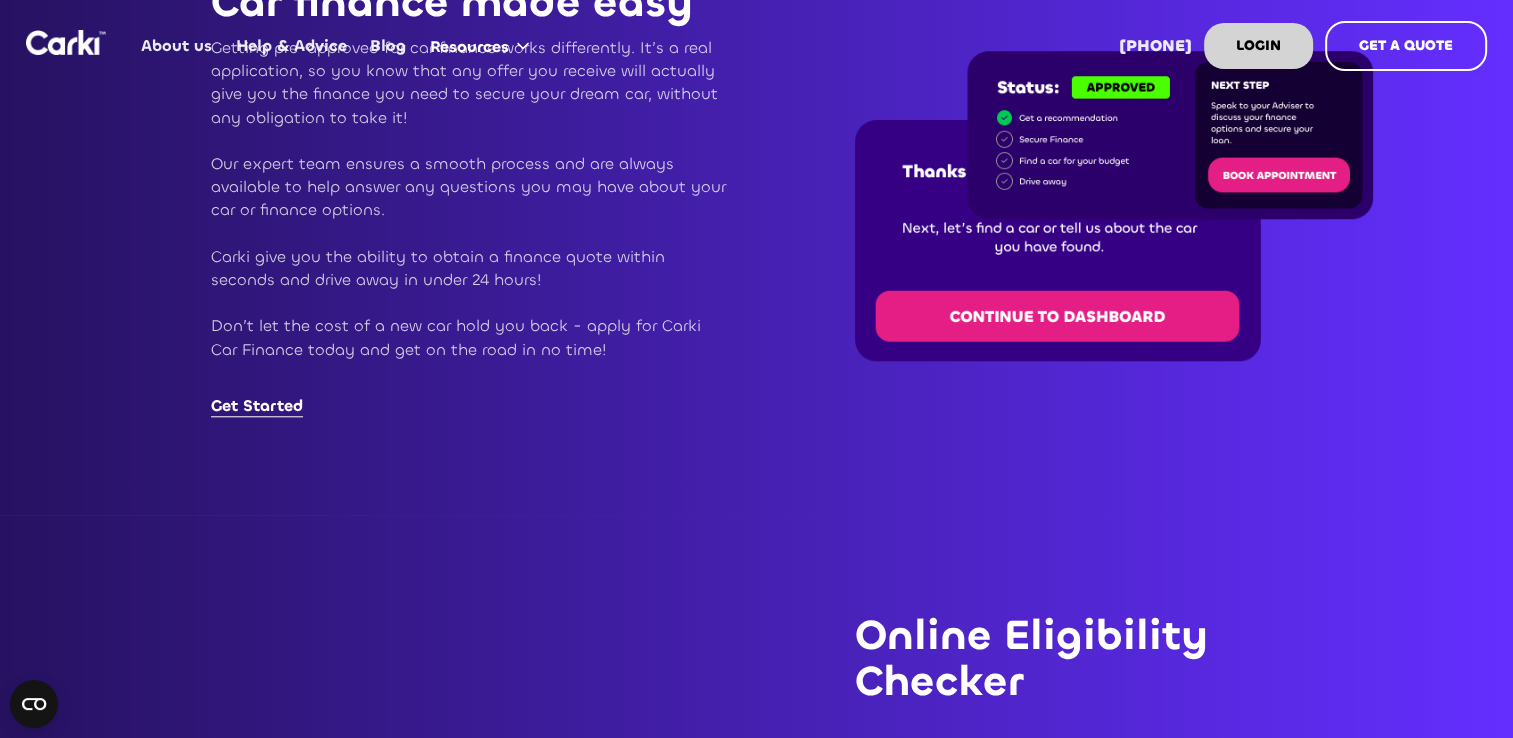 scroll, scrollTop: 1800, scrollLeft: 0, axis: vertical 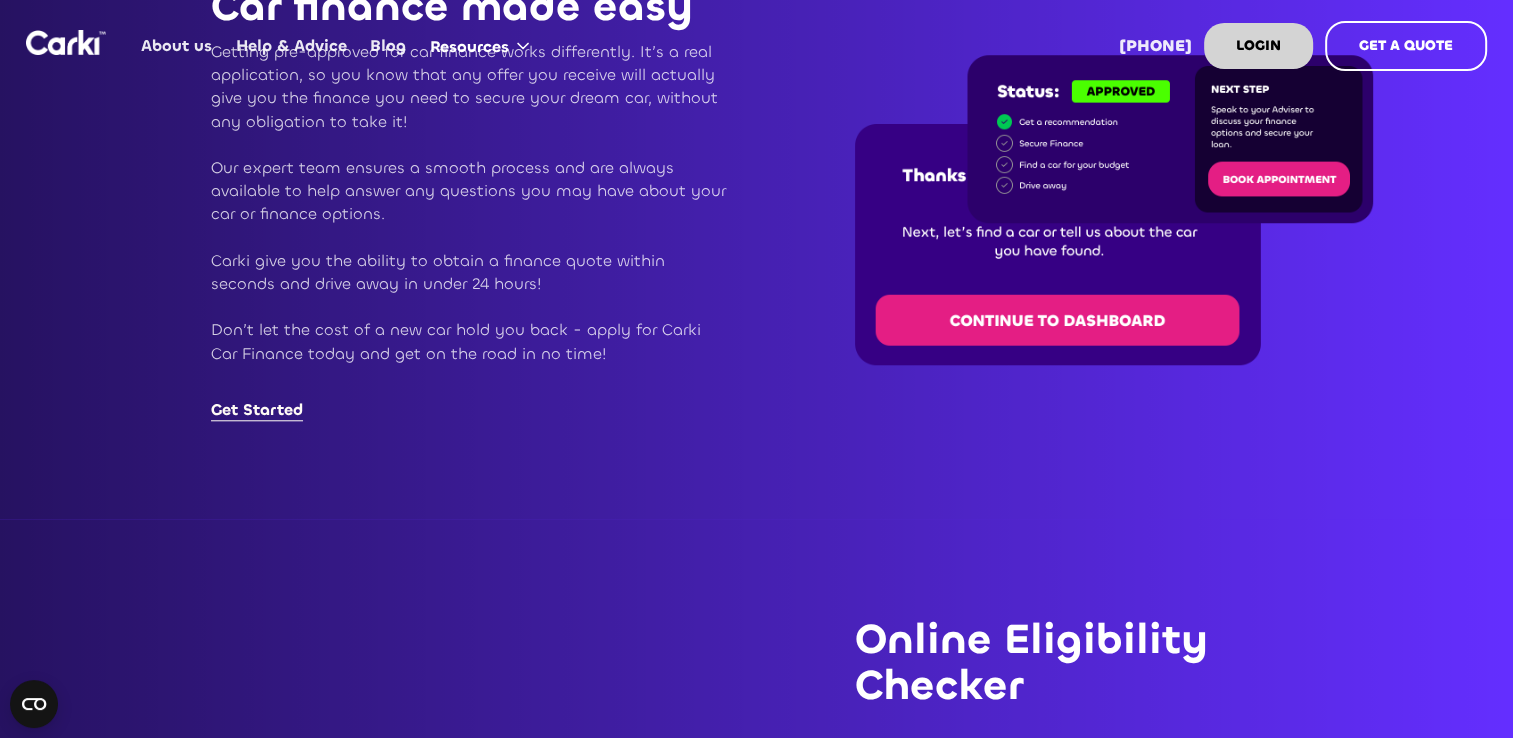 click on "Get Started" at bounding box center (257, 410) 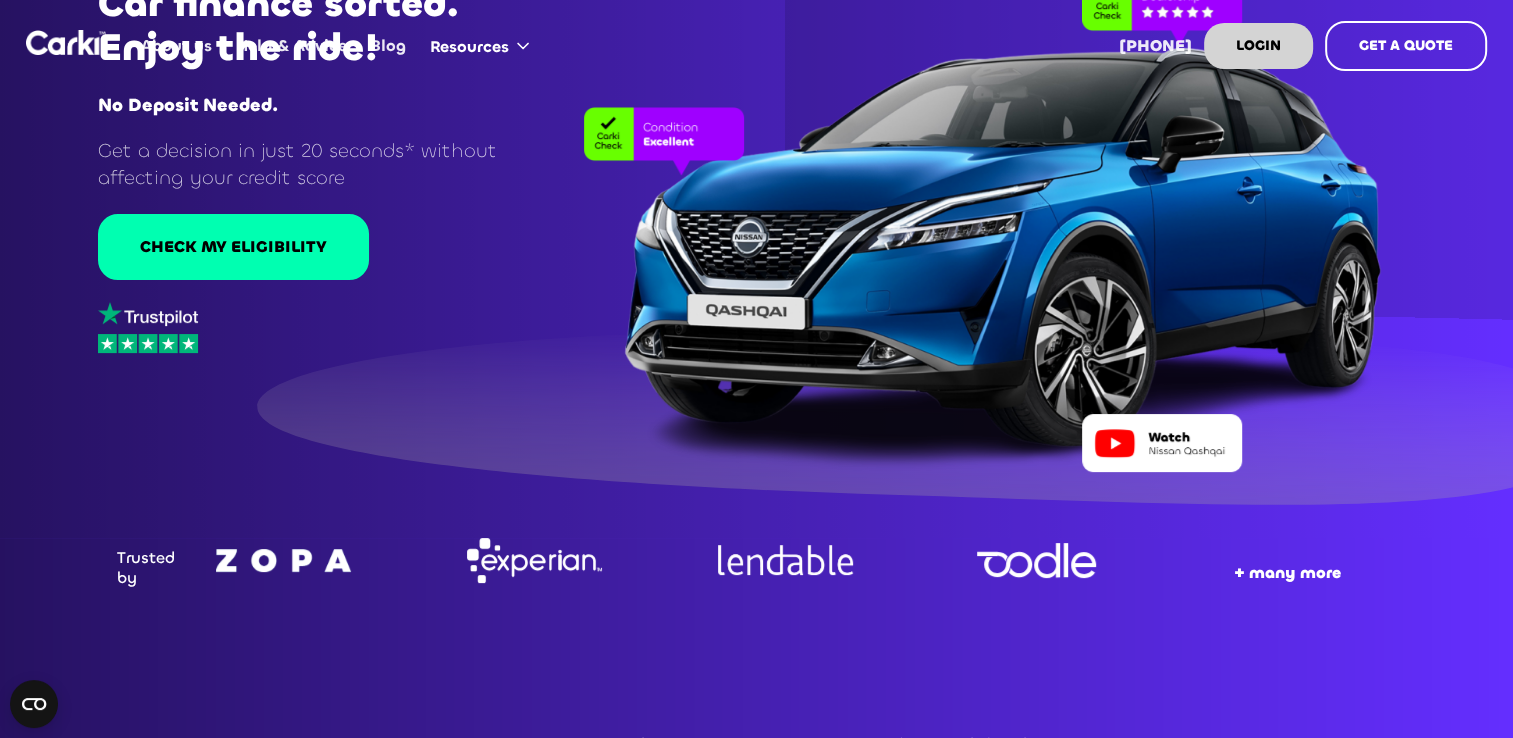 scroll, scrollTop: 0, scrollLeft: 0, axis: both 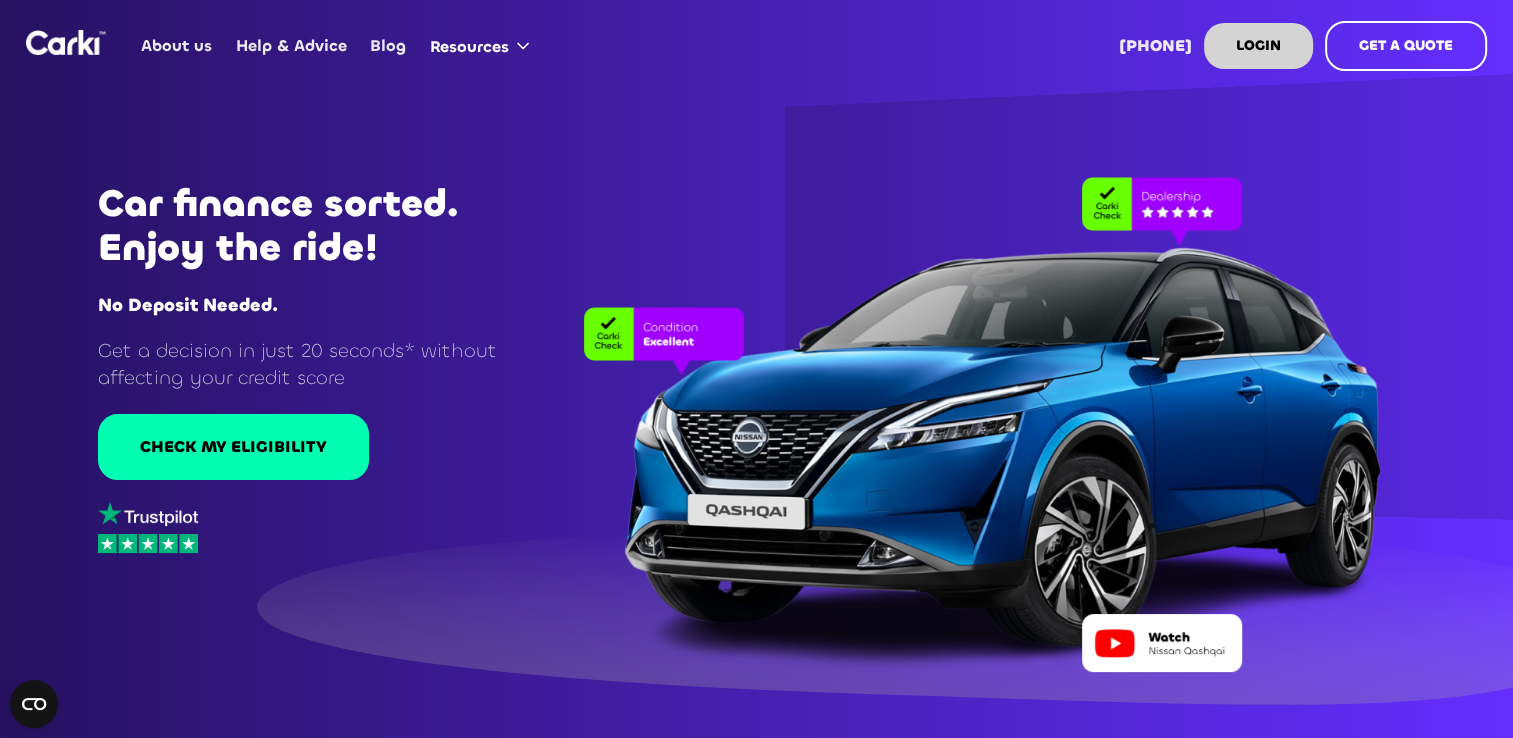 click on "Blog" at bounding box center (388, 46) 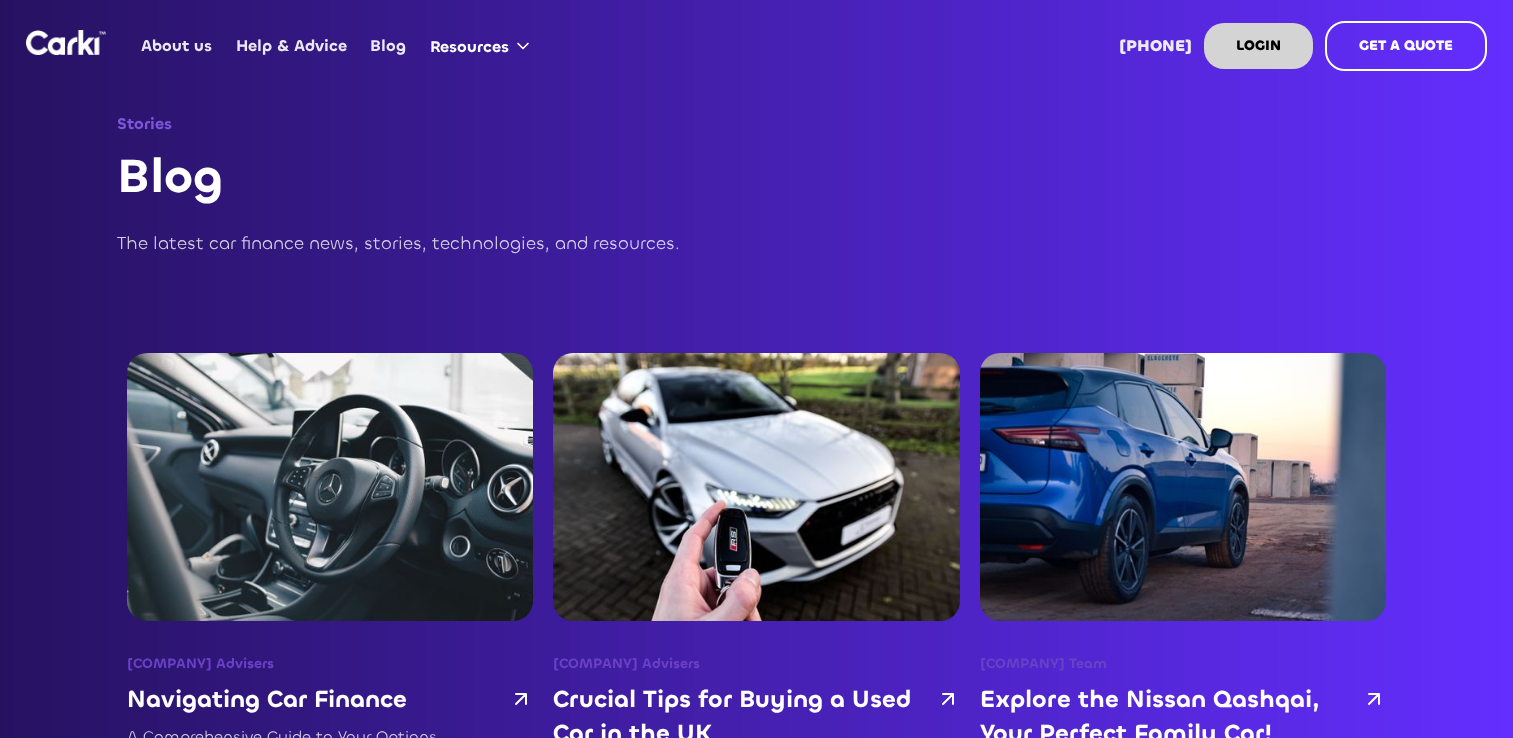 scroll, scrollTop: 0, scrollLeft: 0, axis: both 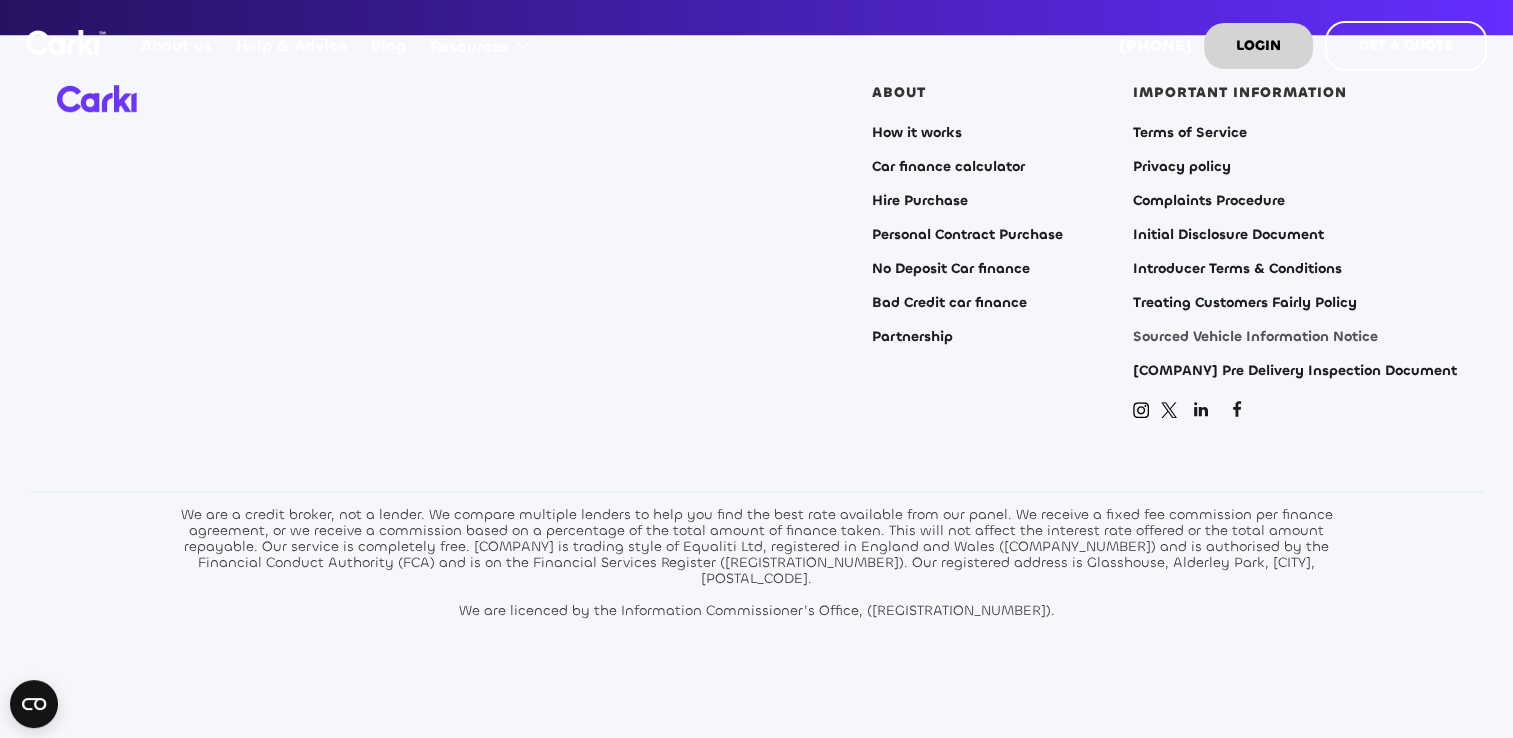 click on "Sourced Vehicle Information Notice" at bounding box center [1255, 337] 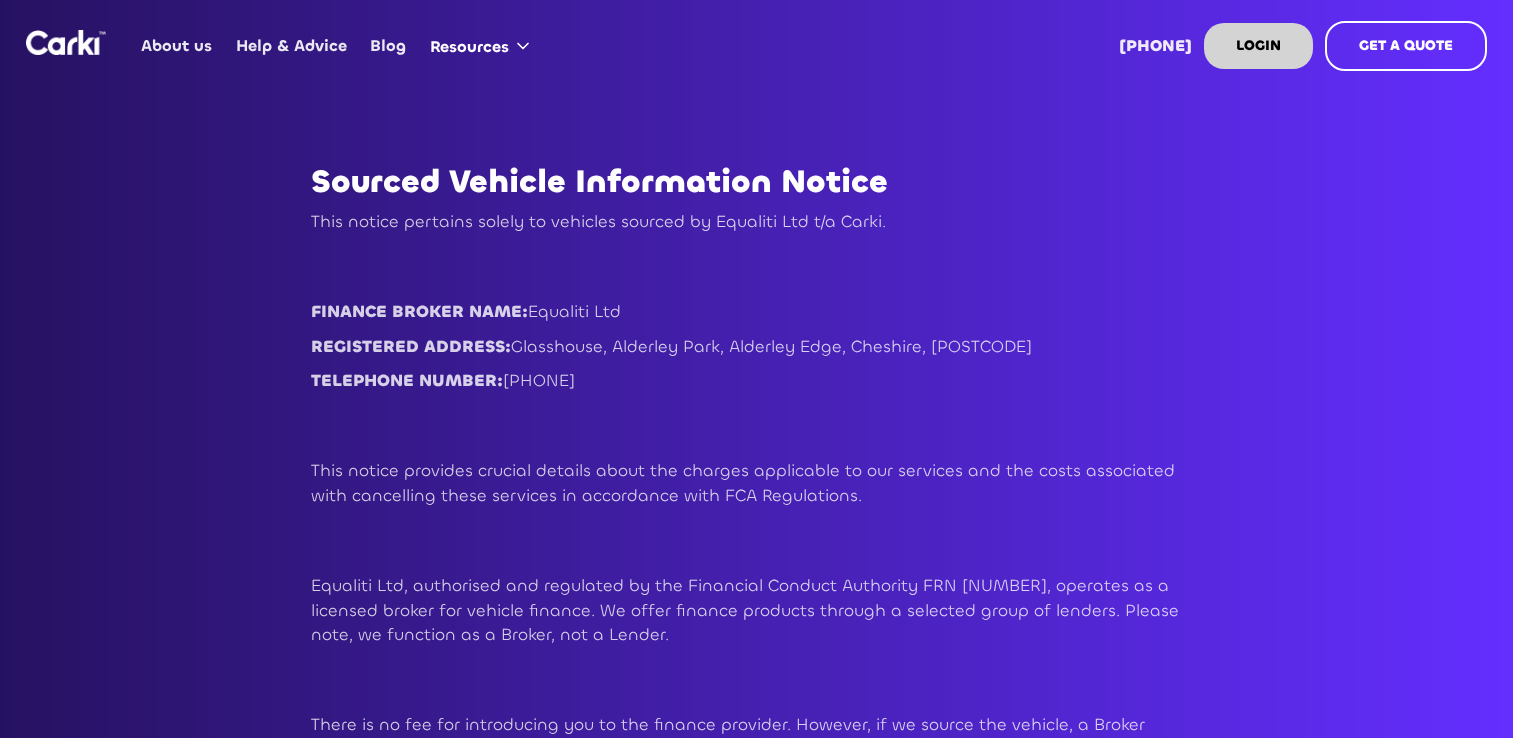 scroll, scrollTop: 0, scrollLeft: 0, axis: both 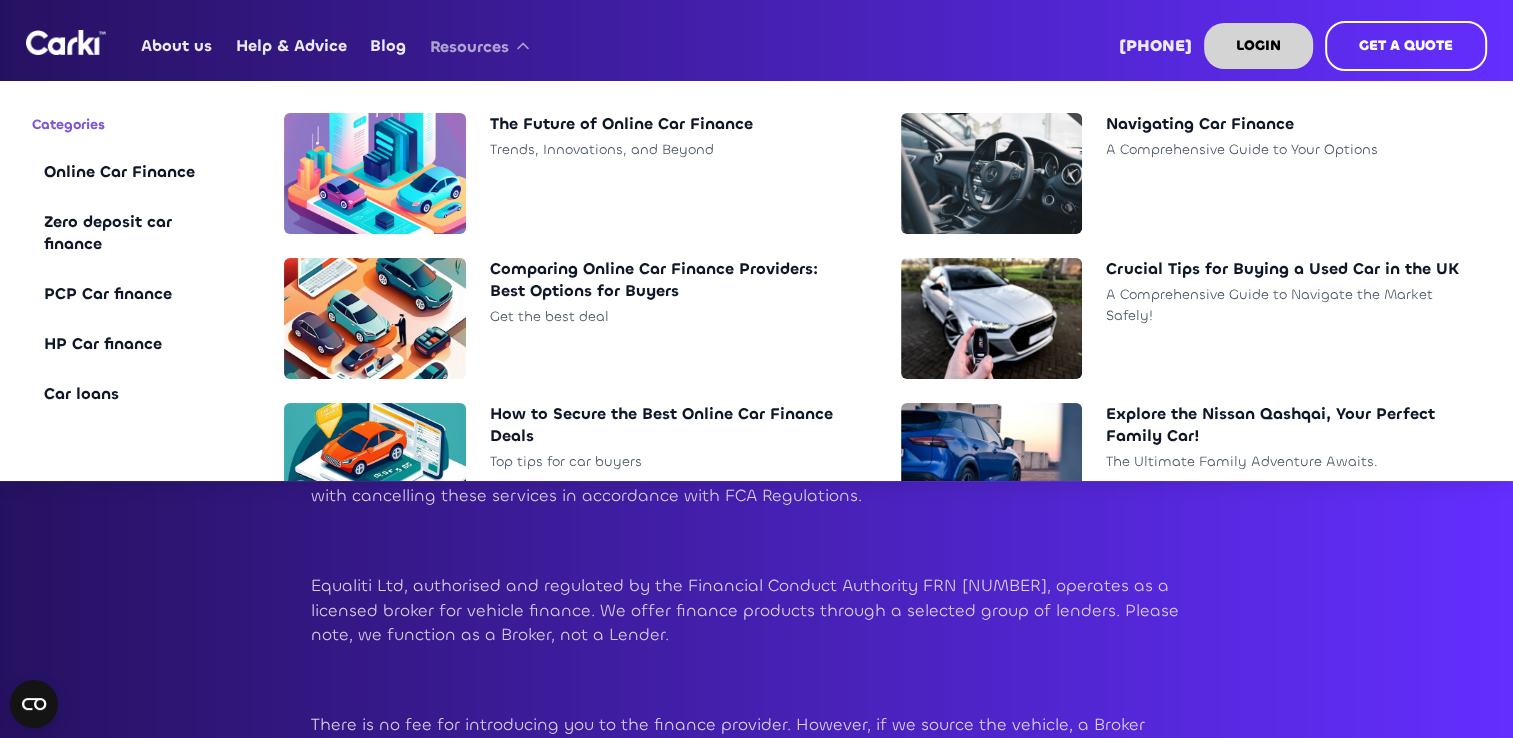 click on "Resources" at bounding box center (469, 47) 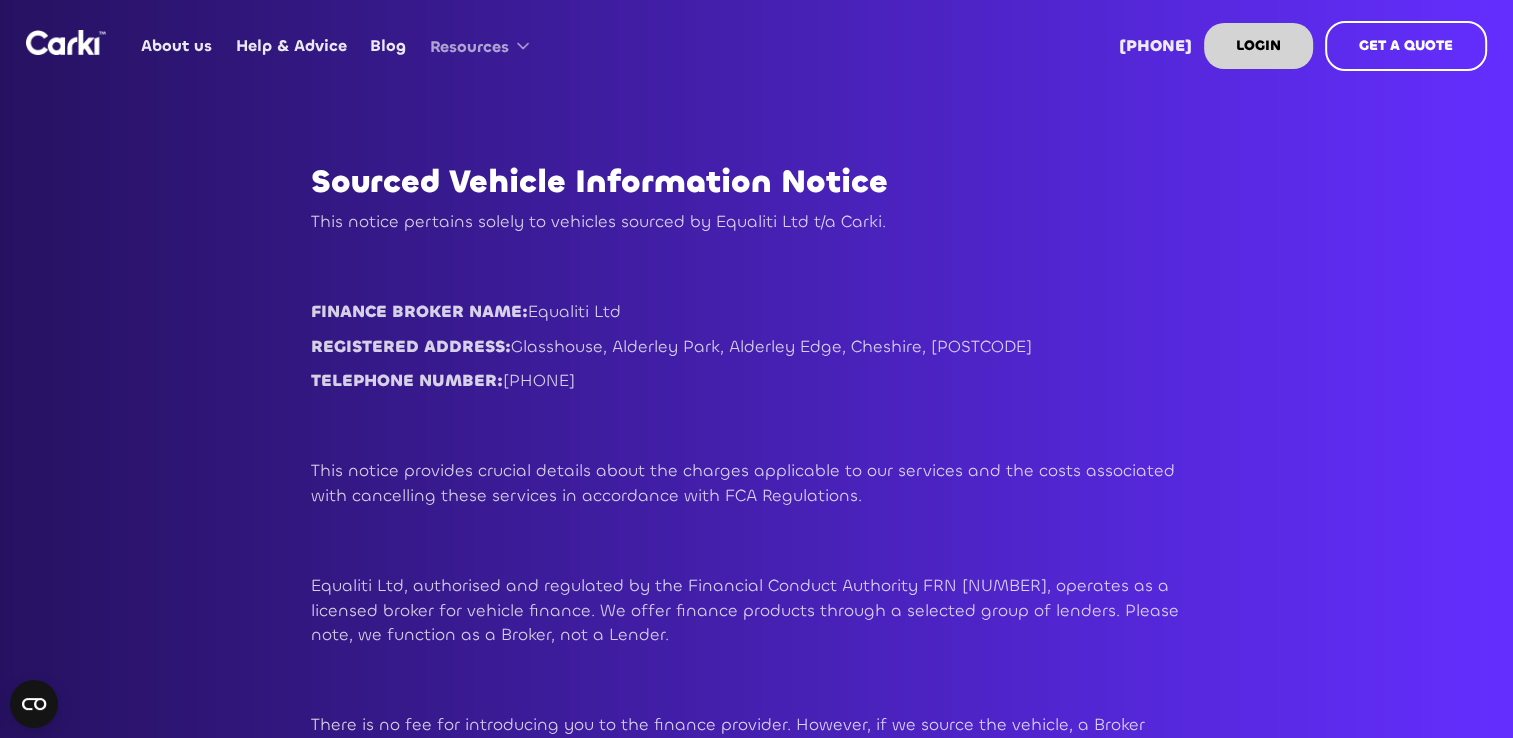 click 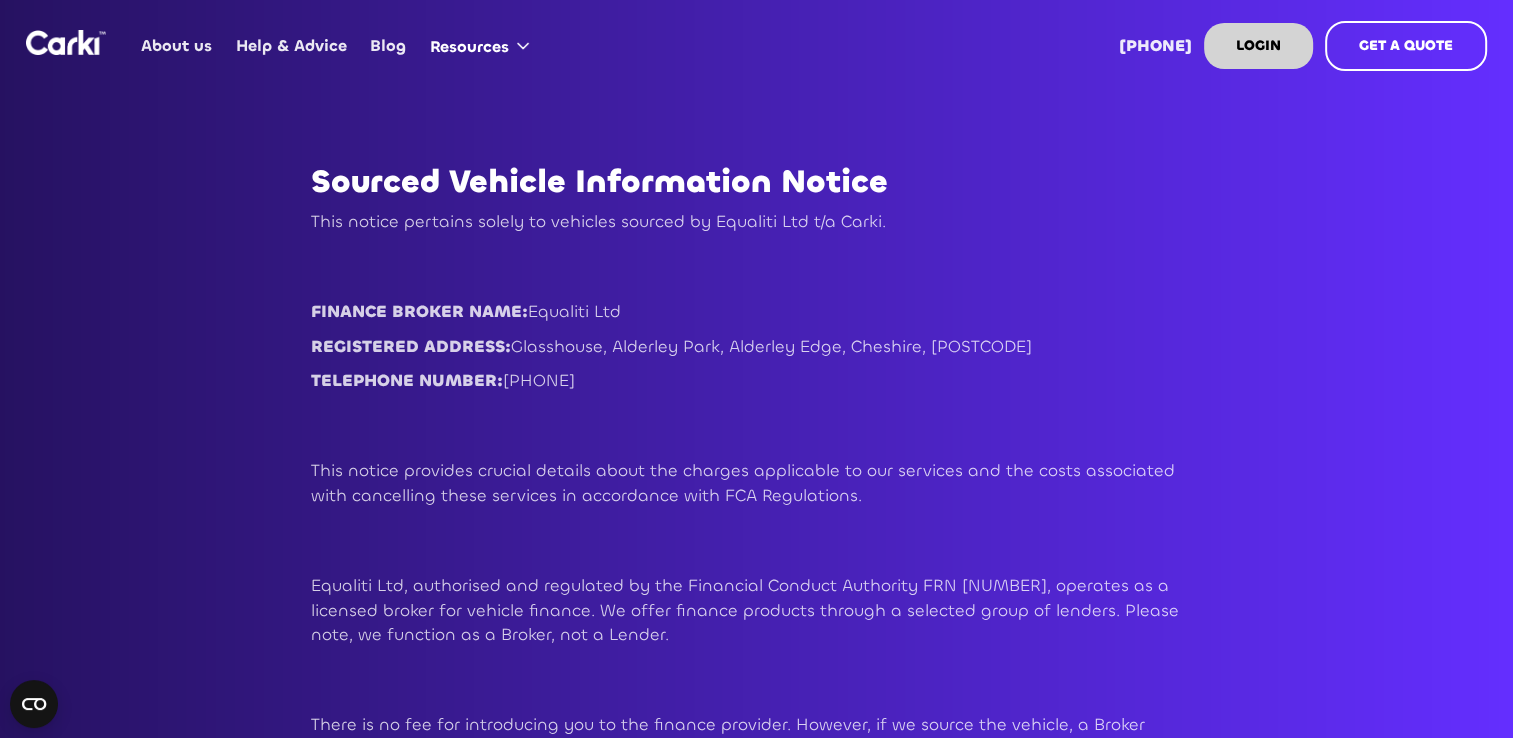 click on "About us" at bounding box center [177, 46] 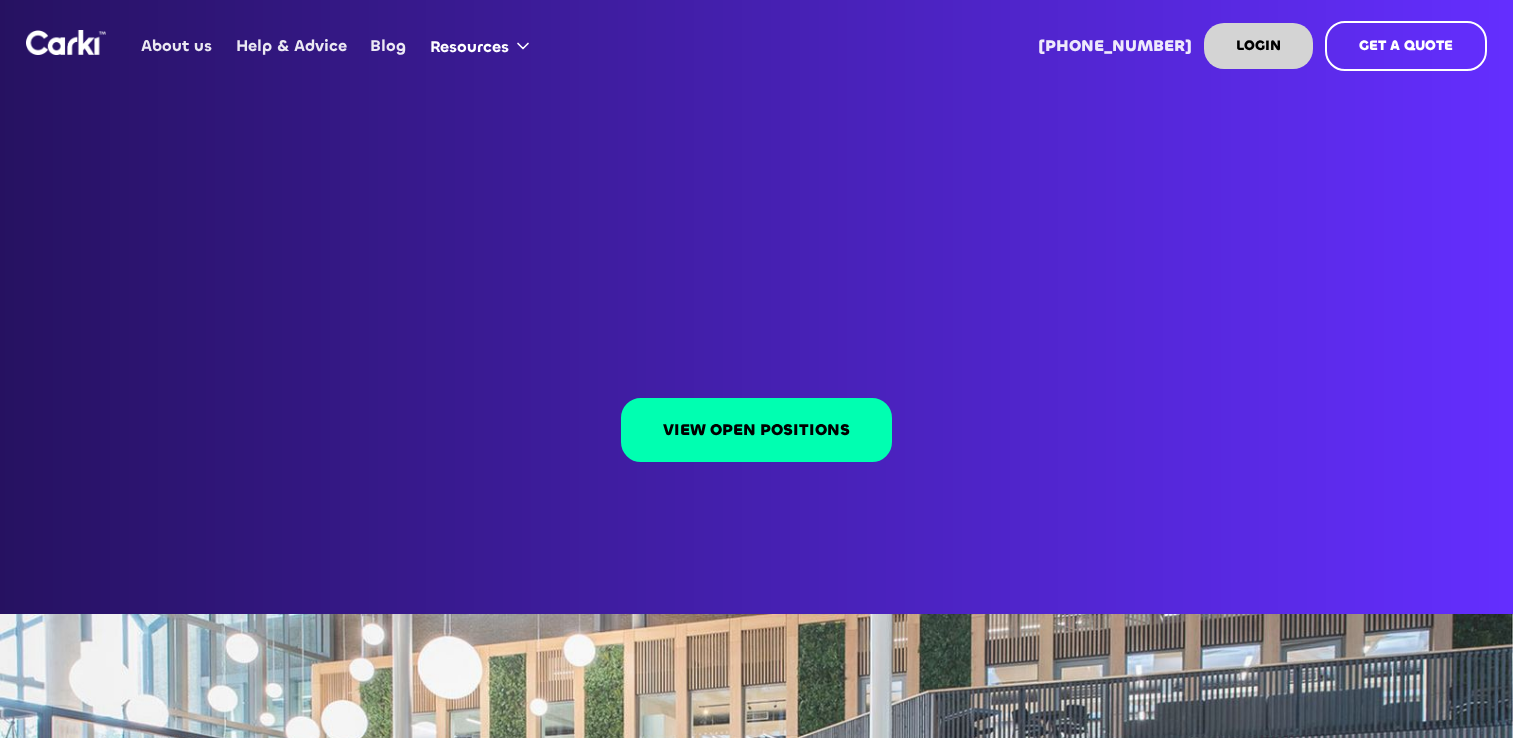 scroll, scrollTop: 0, scrollLeft: 0, axis: both 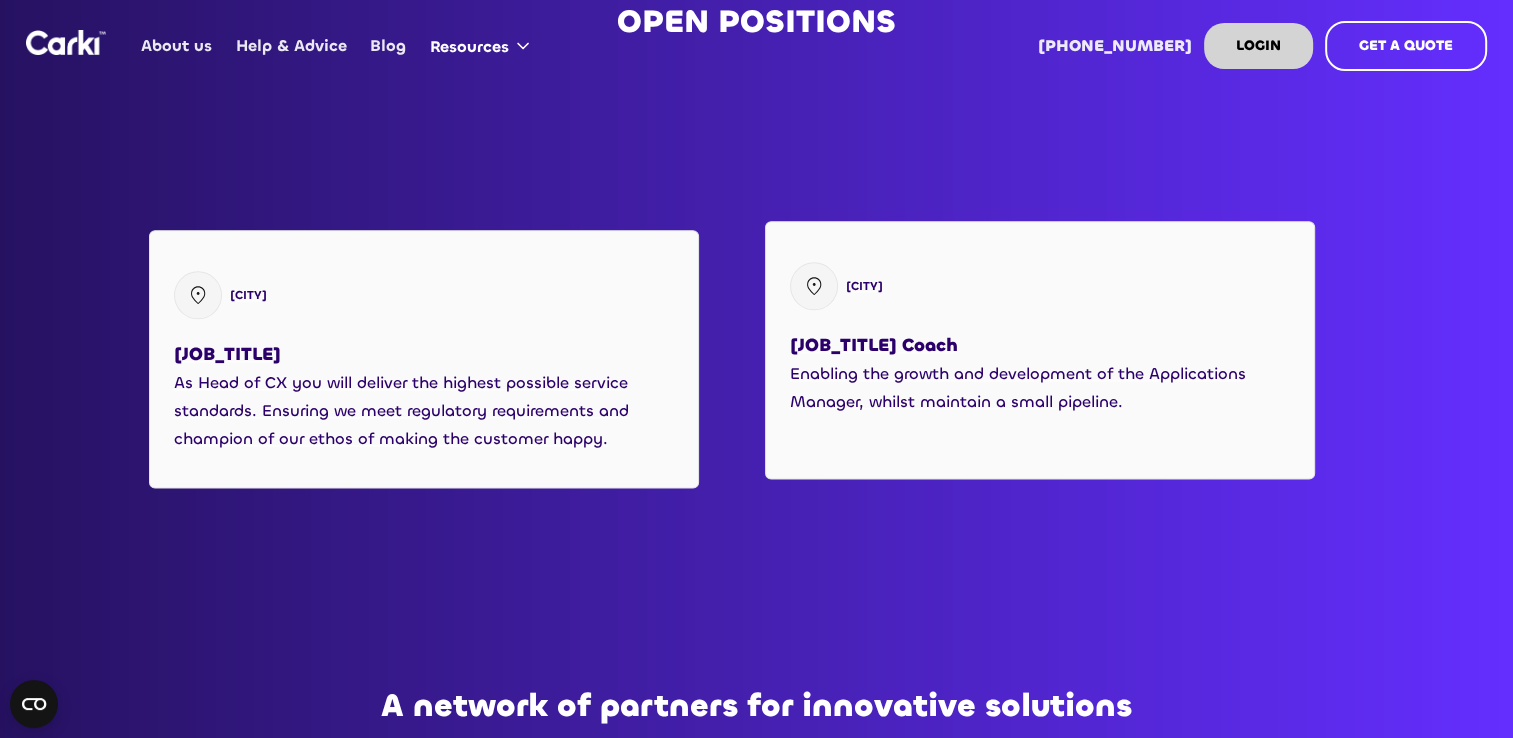 click on "Enabling the growth and development of the Applications Manager, whilst maintain a small pipeline." at bounding box center [1040, 388] 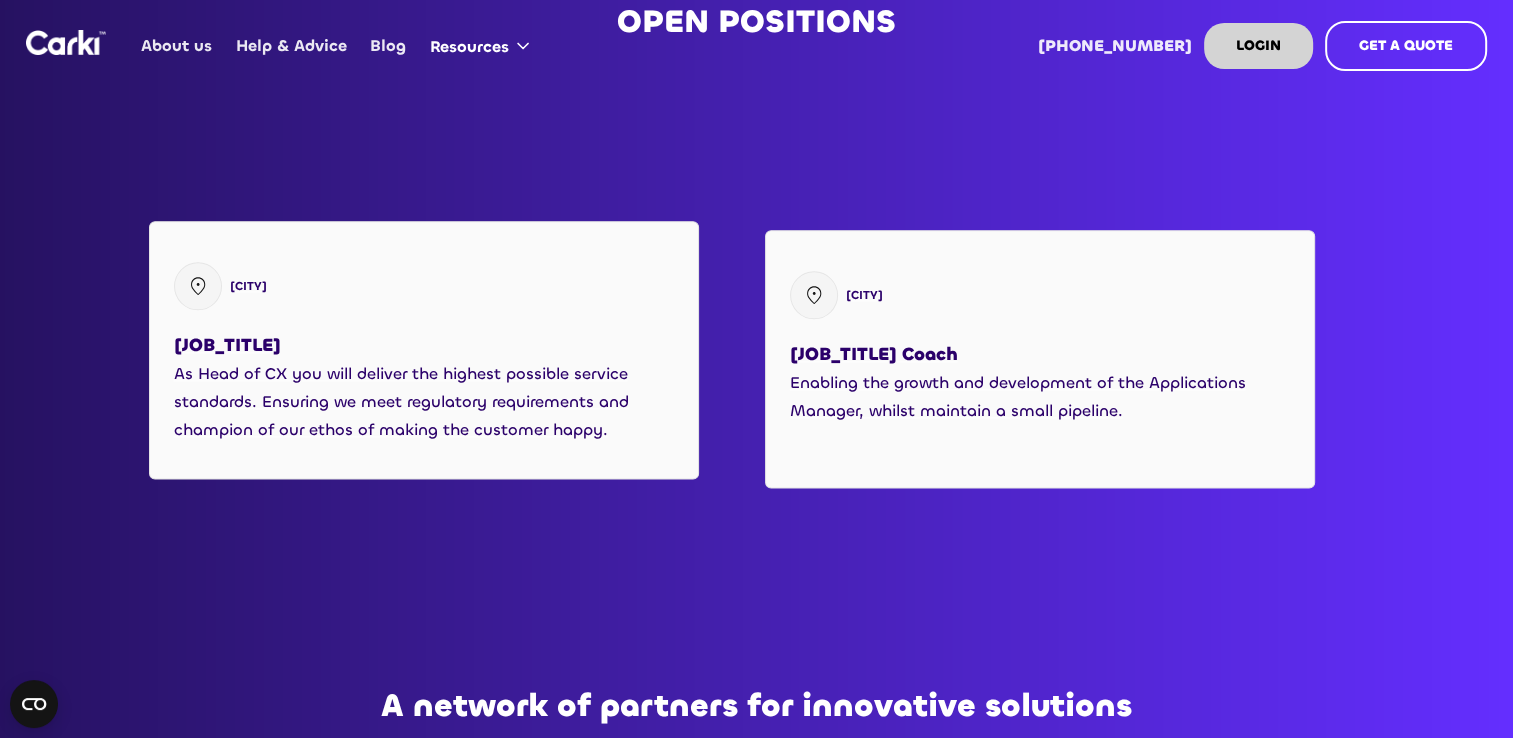click on "Piccadilly, Manchester Head of Customer Experience As Head of CX you will deliver the highest possible service standards. Ensuring we meet regulatory requirements and champion of our ethos of making the customer happy." at bounding box center (424, 350) 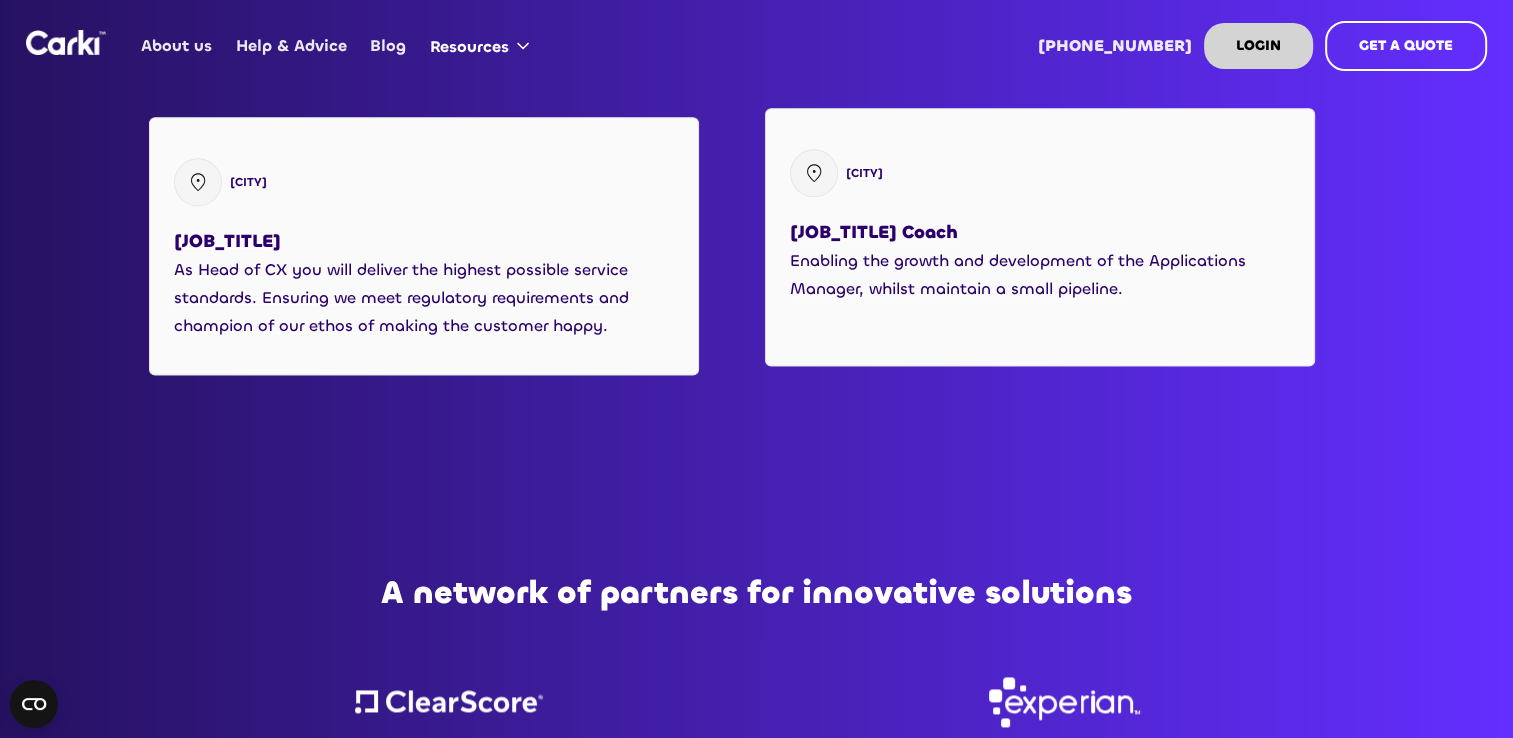 scroll, scrollTop: 2400, scrollLeft: 0, axis: vertical 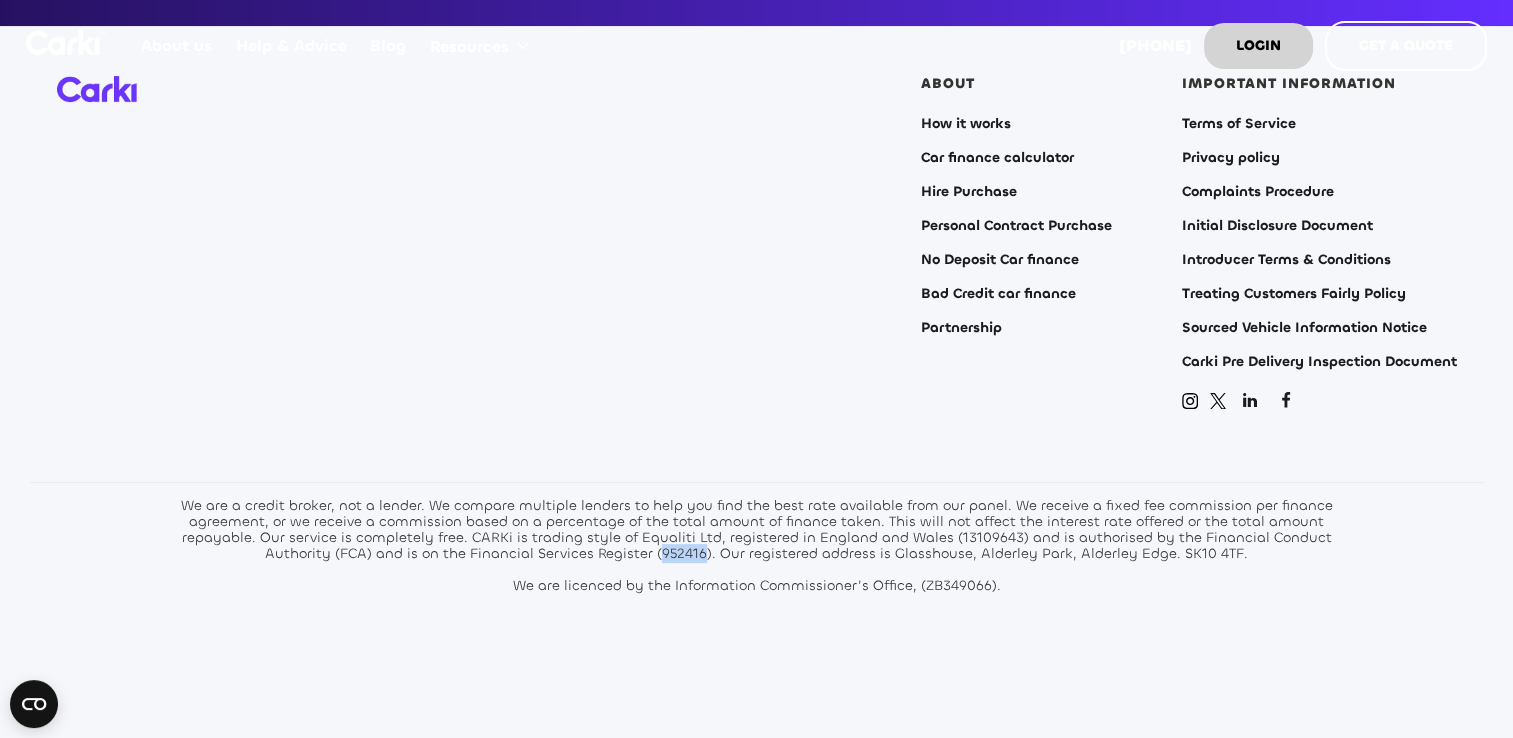 drag, startPoint x: 707, startPoint y: 554, endPoint x: 666, endPoint y: 551, distance: 41.109608 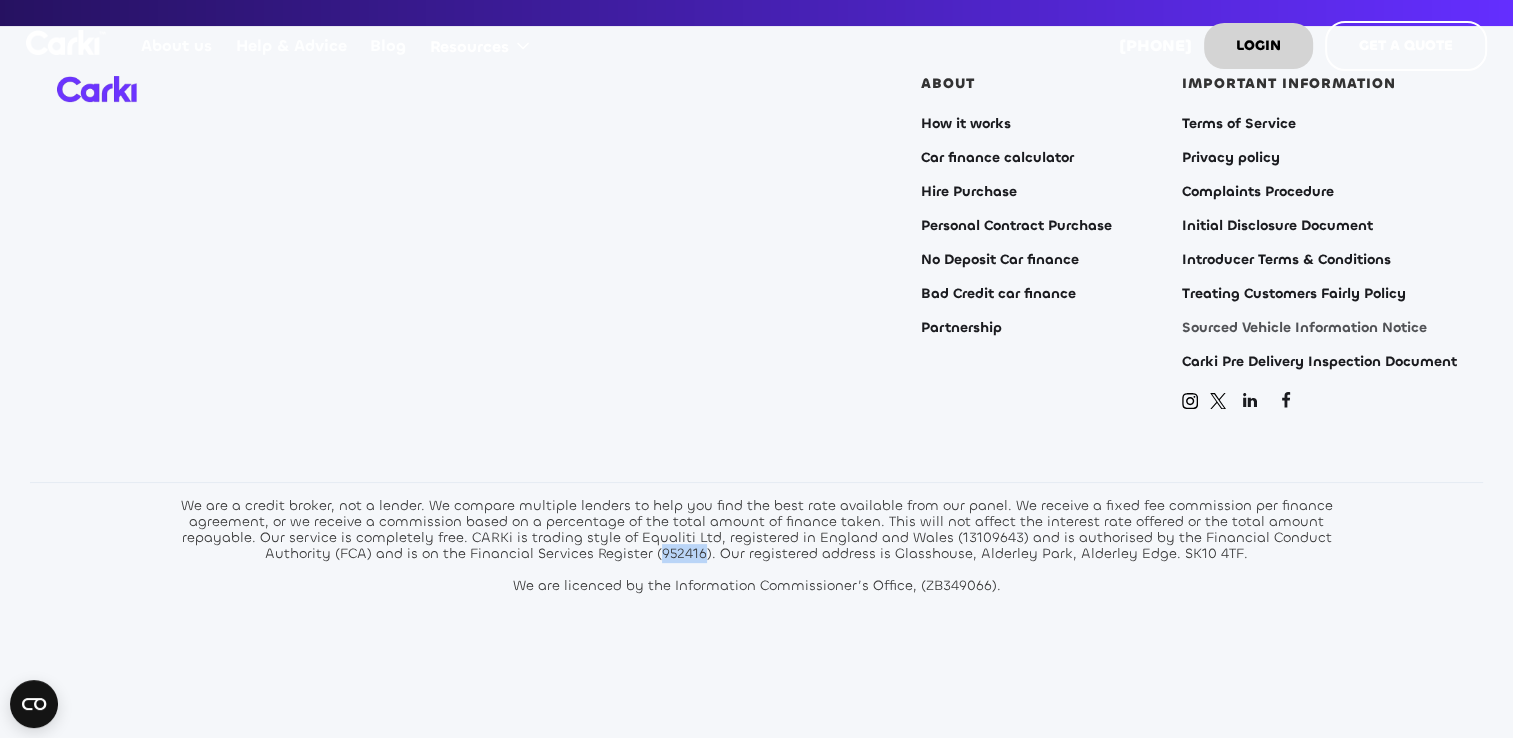 click on "Sourced Vehicle Information Notice" at bounding box center [1304, 328] 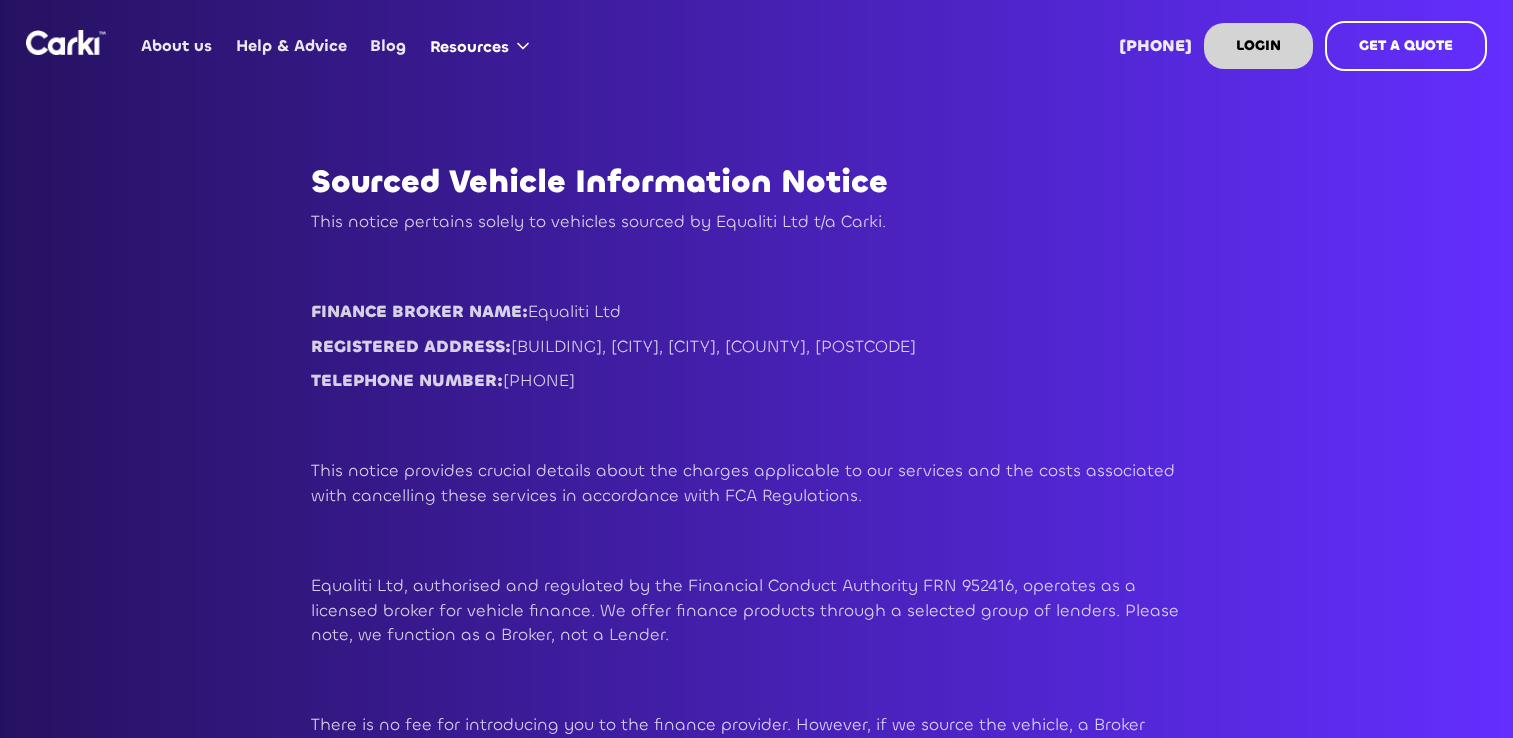 scroll, scrollTop: 0, scrollLeft: 0, axis: both 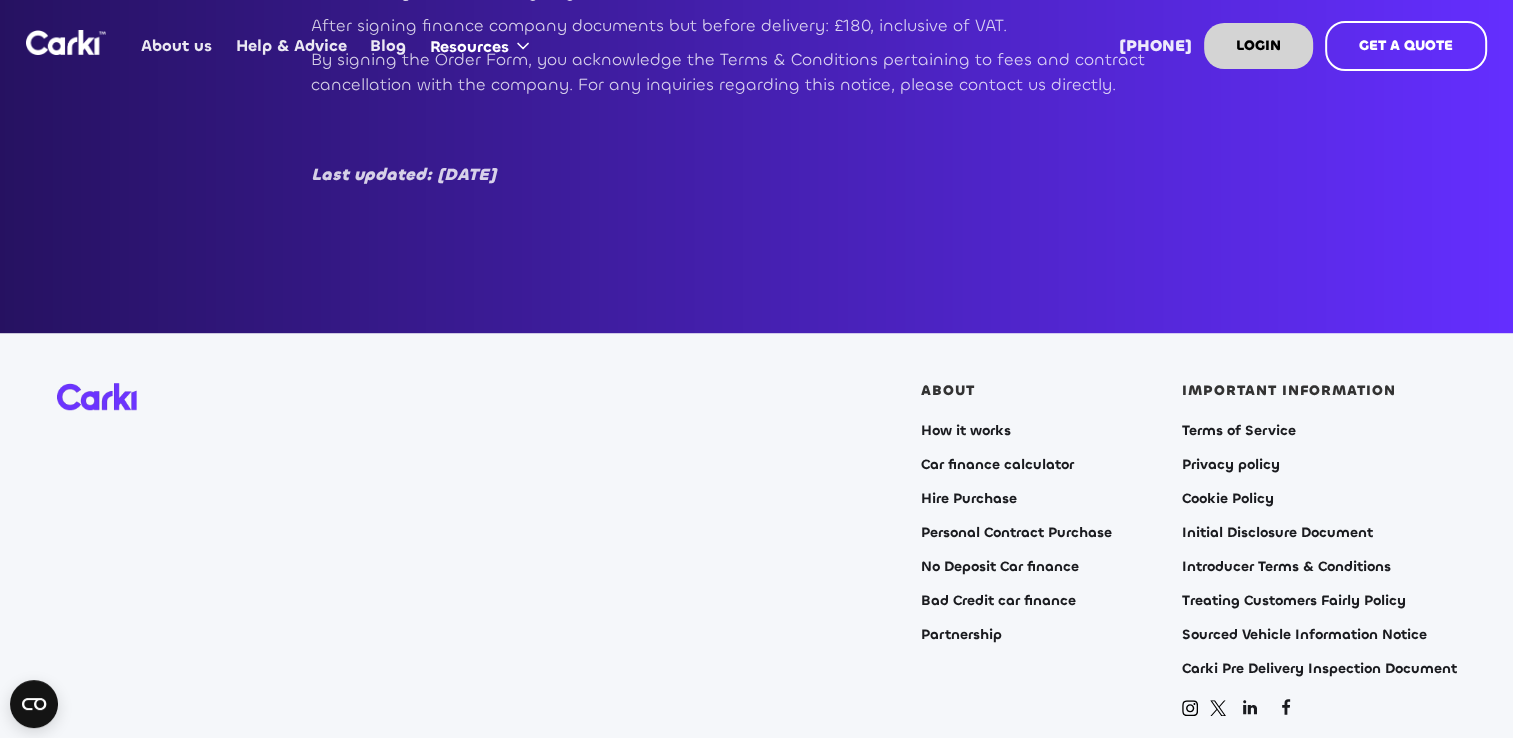 click on "ABOUT How it works Car finance calculator Hire Purchase Personal Contract Purchase No Deposit Car finance Bad Credit car finance Partnership" at bounding box center [1016, 551] 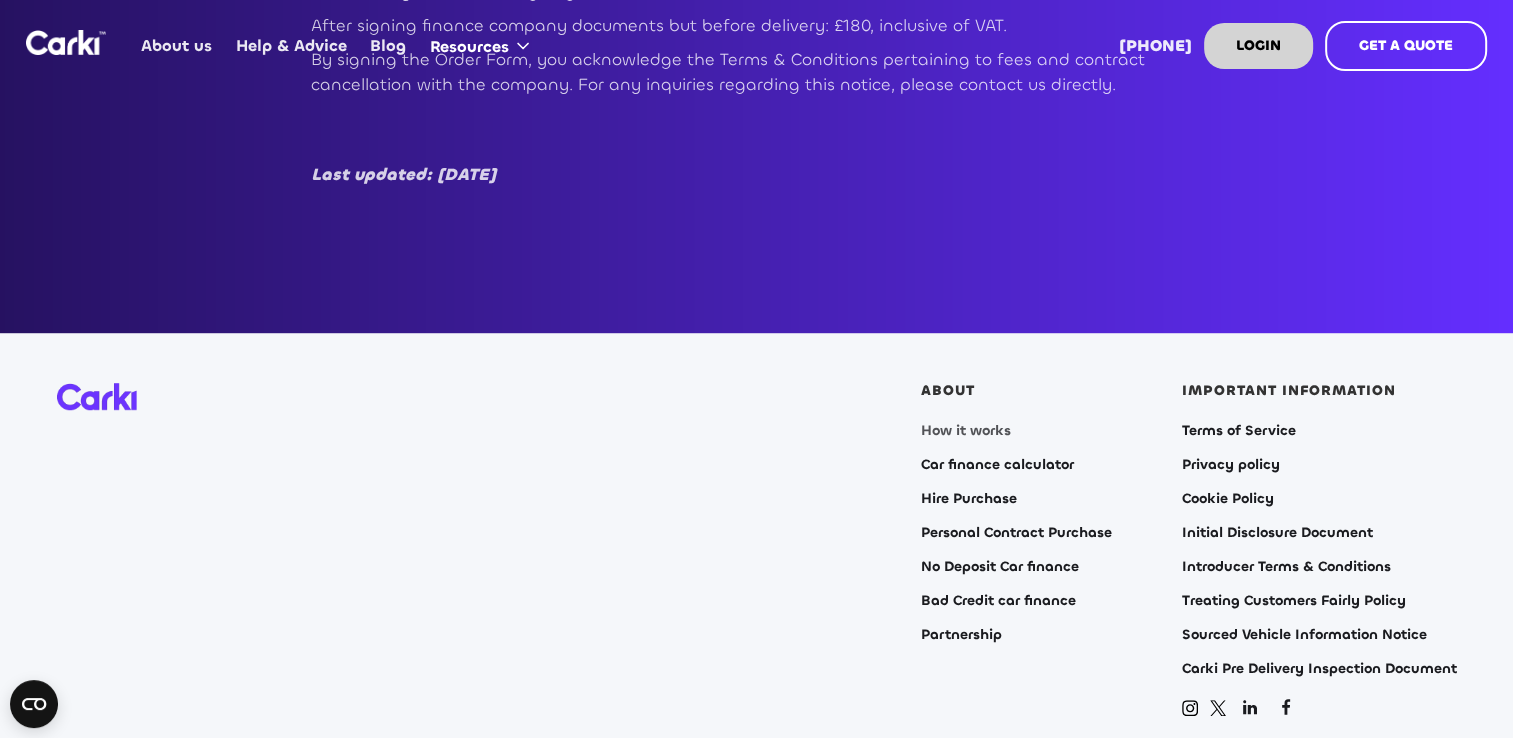 click on "How it works" at bounding box center [966, 431] 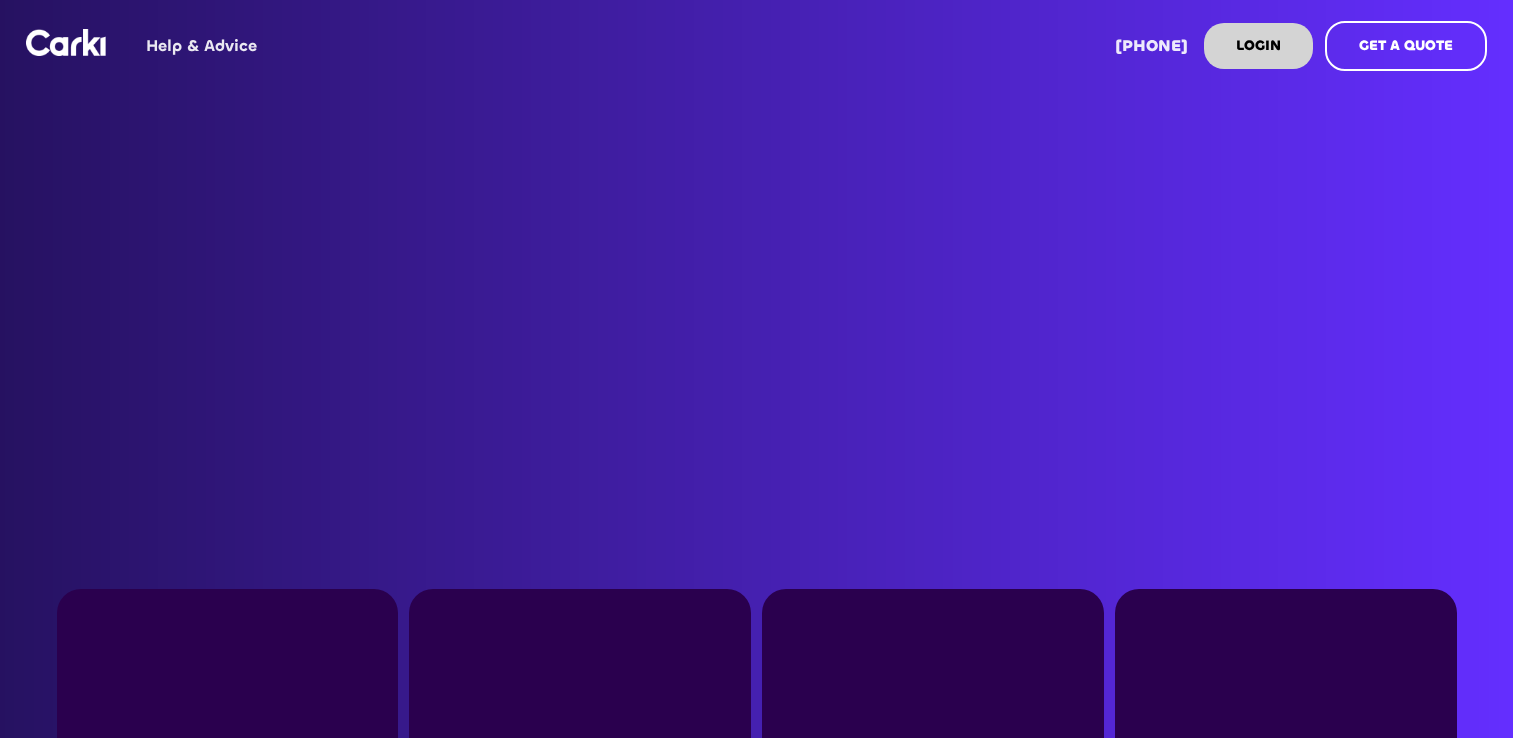 scroll, scrollTop: 0, scrollLeft: 0, axis: both 